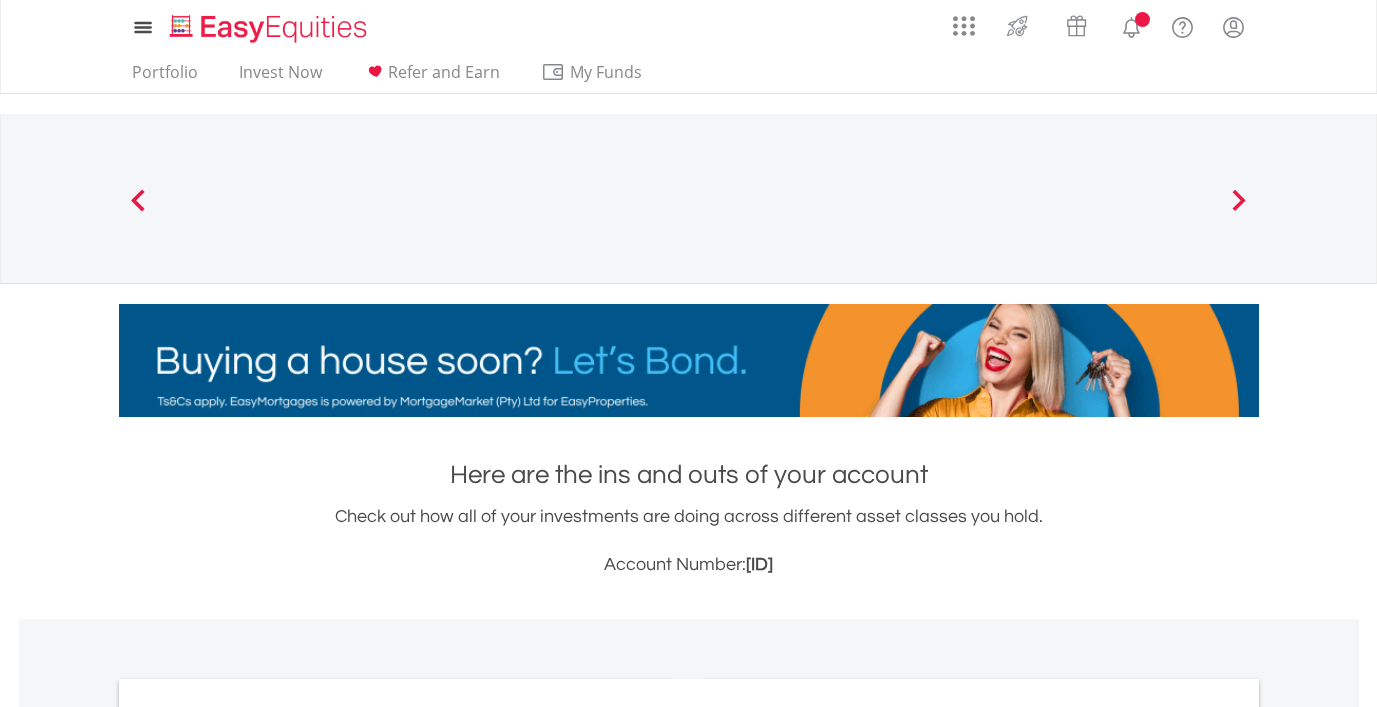 scroll, scrollTop: 0, scrollLeft: 0, axis: both 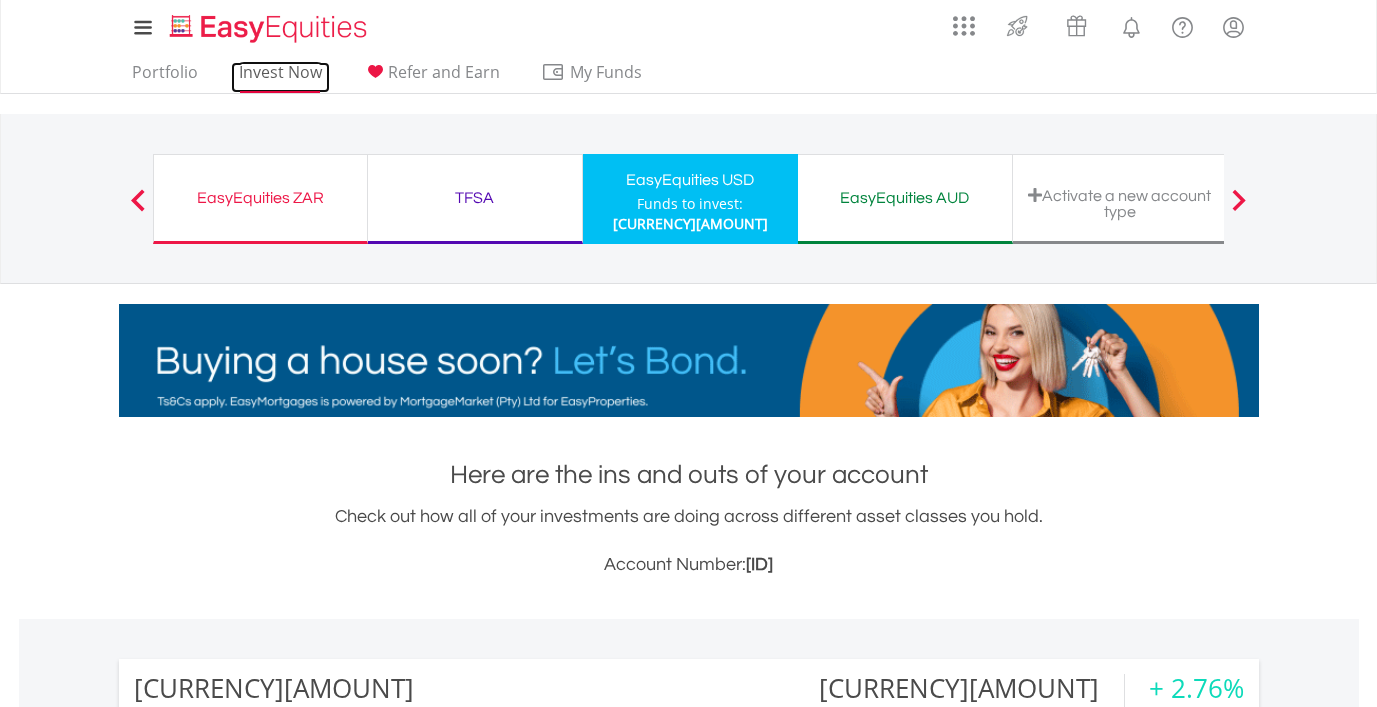 click on "Invest Now" at bounding box center (280, 77) 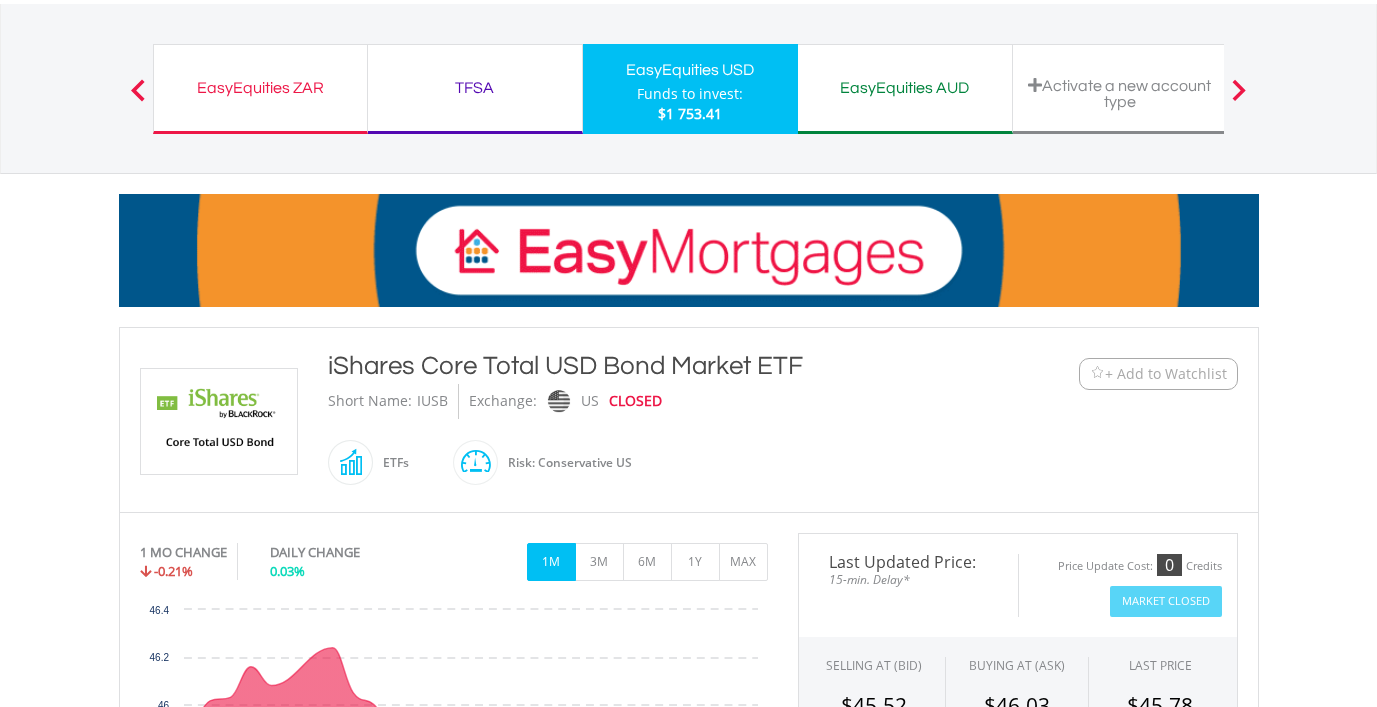 scroll, scrollTop: 143, scrollLeft: 0, axis: vertical 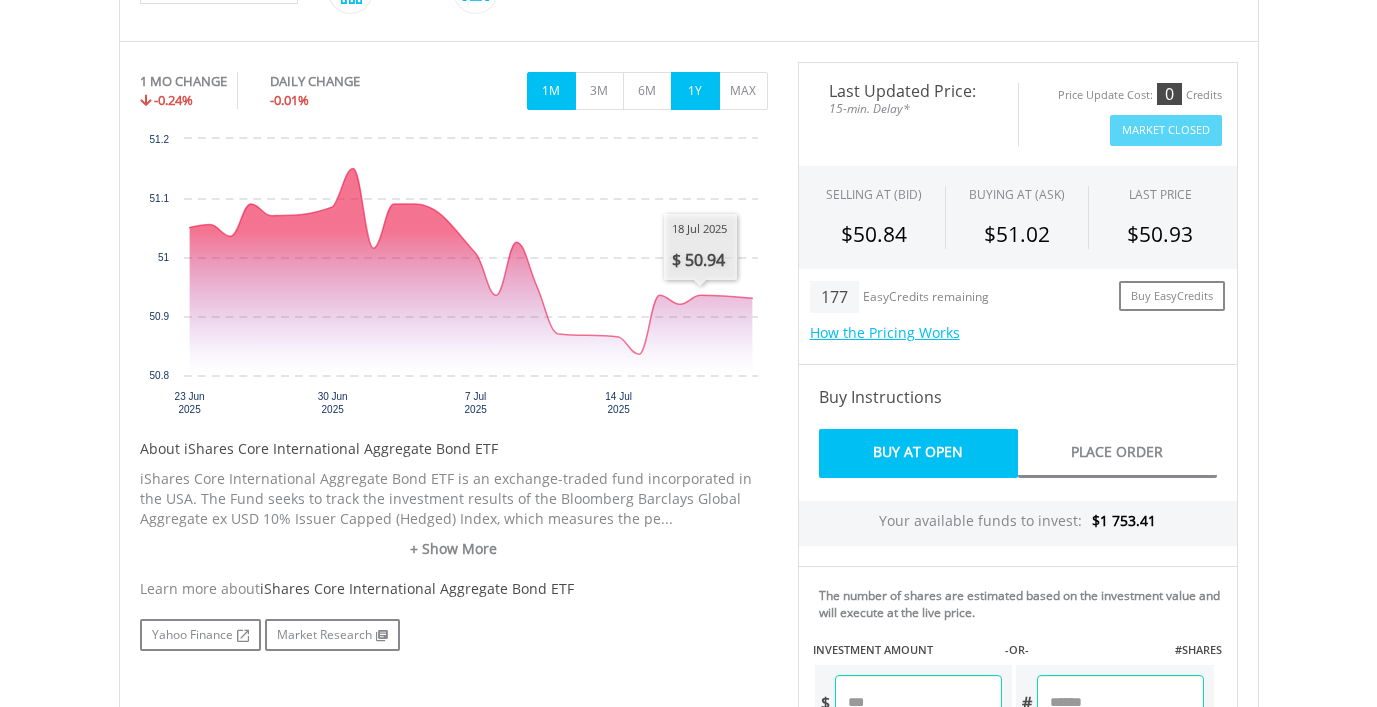 click on "1Y" at bounding box center (695, 91) 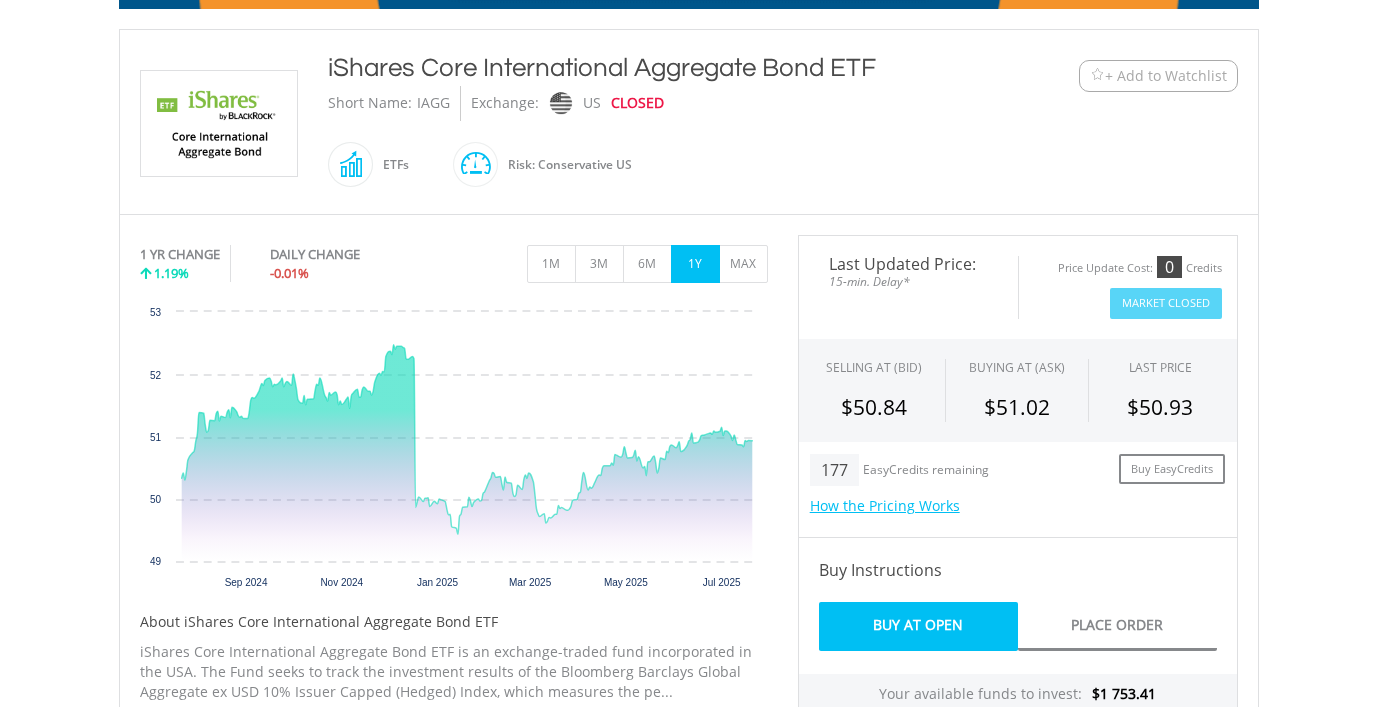 scroll, scrollTop: 404, scrollLeft: 0, axis: vertical 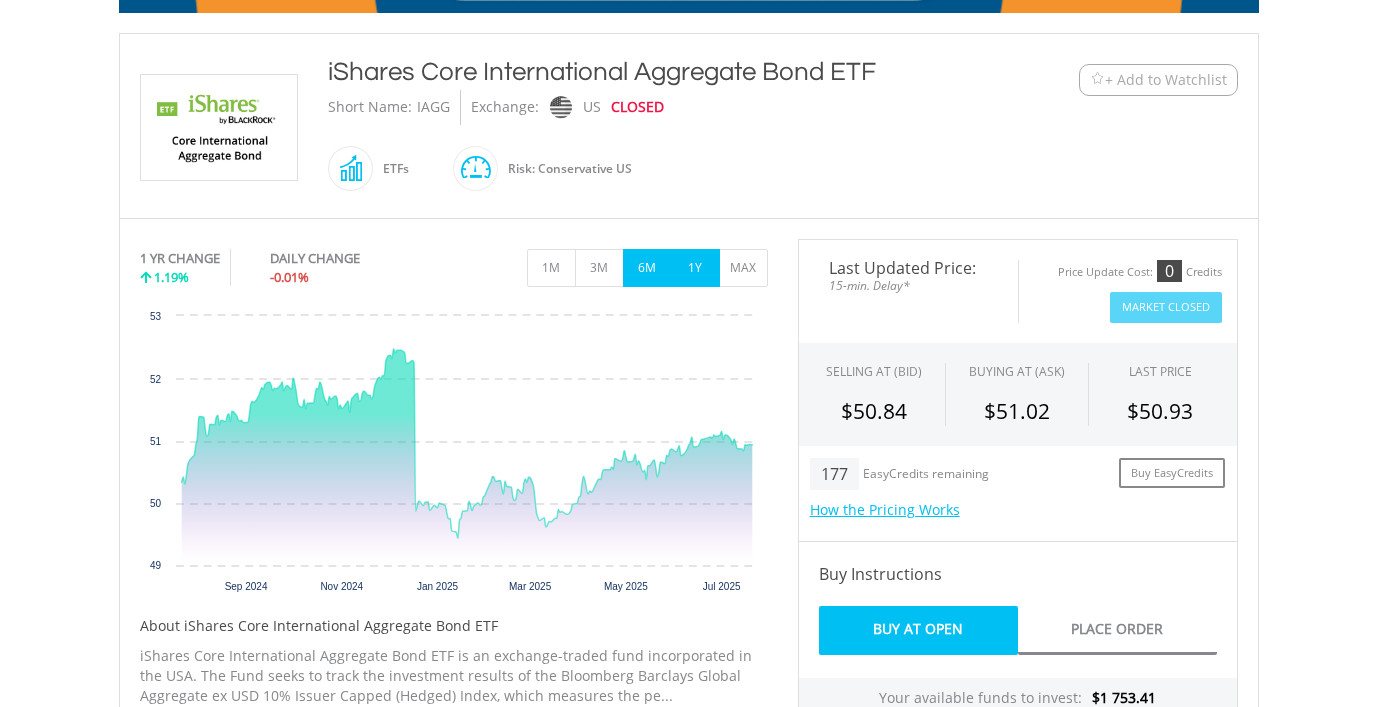 click on "6M" at bounding box center [647, 268] 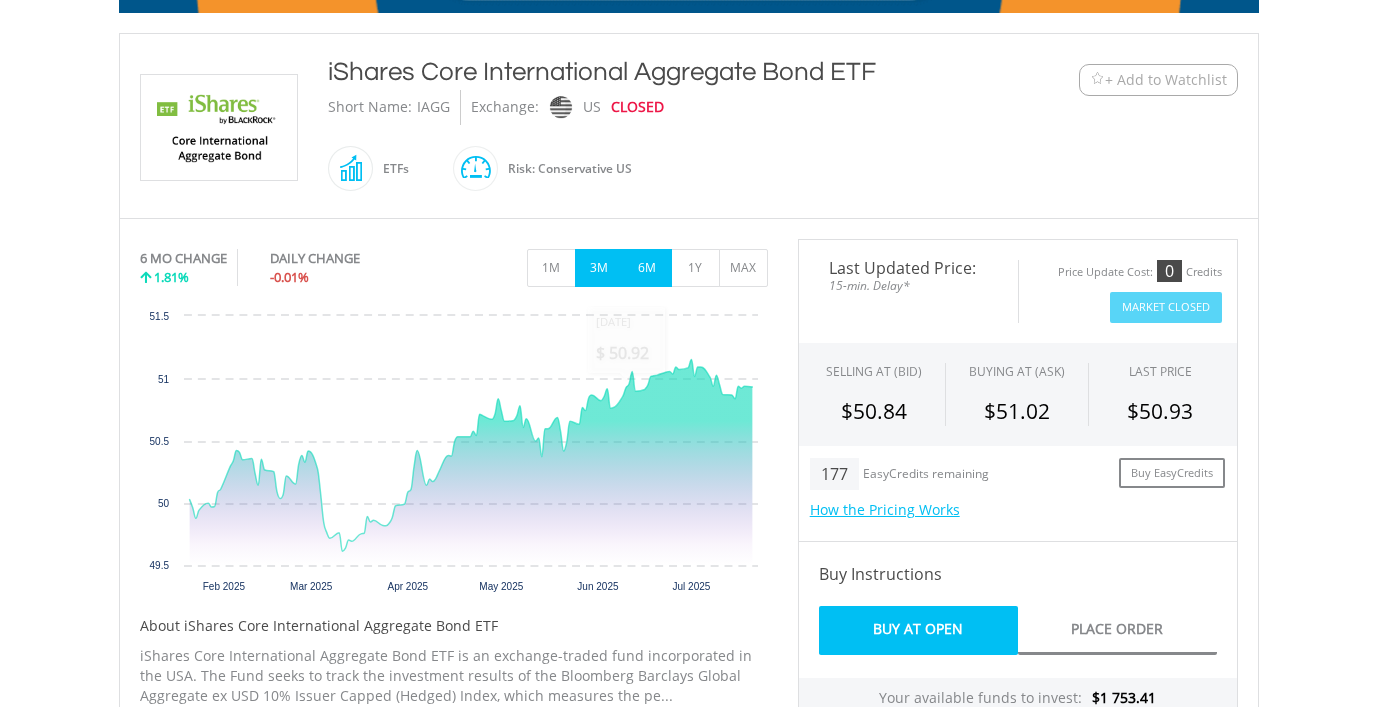 click on "3M" at bounding box center (599, 268) 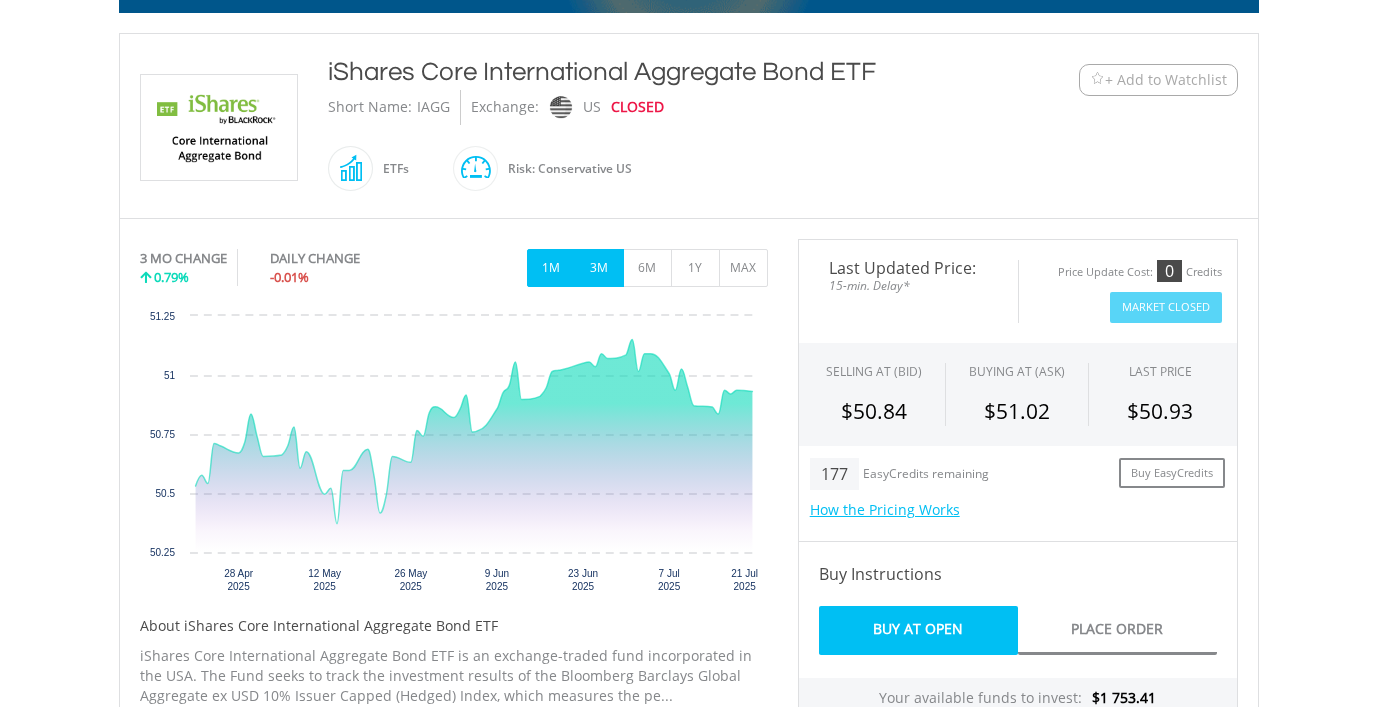 click on "1M" at bounding box center [551, 268] 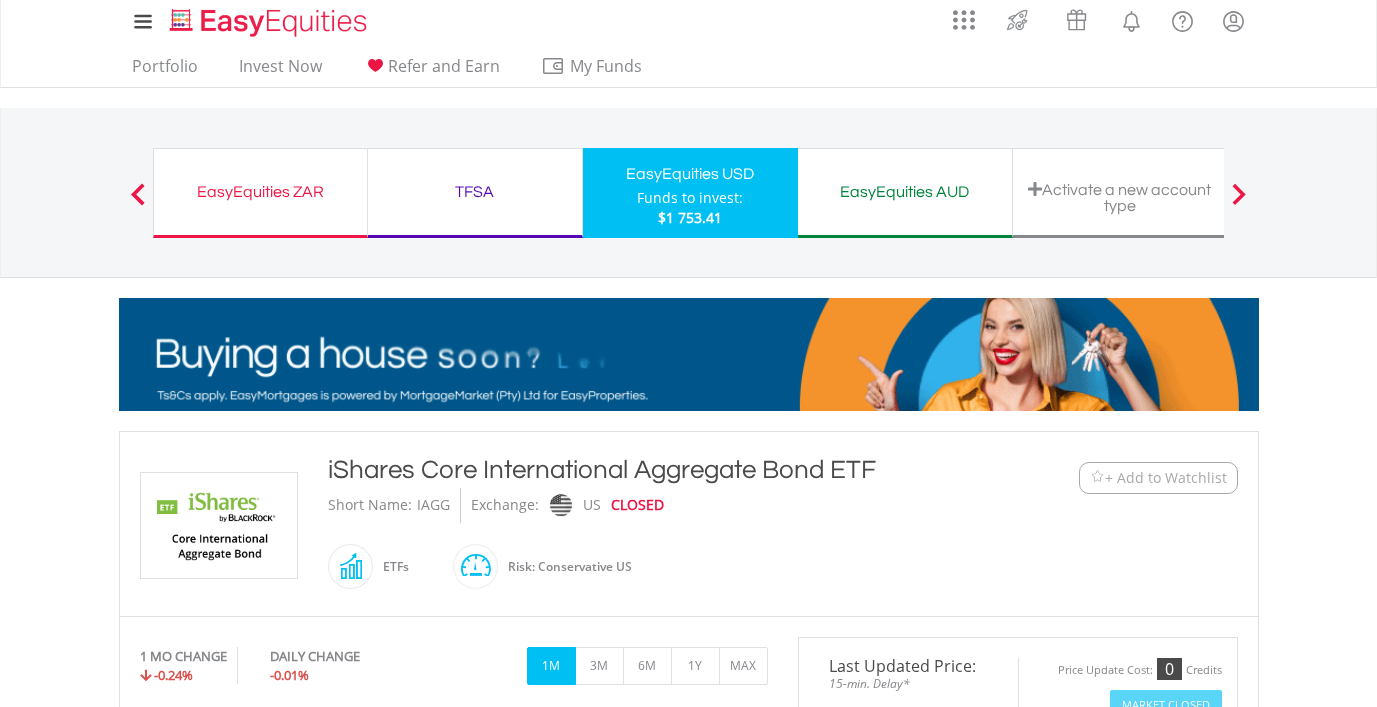 scroll, scrollTop: 0, scrollLeft: 0, axis: both 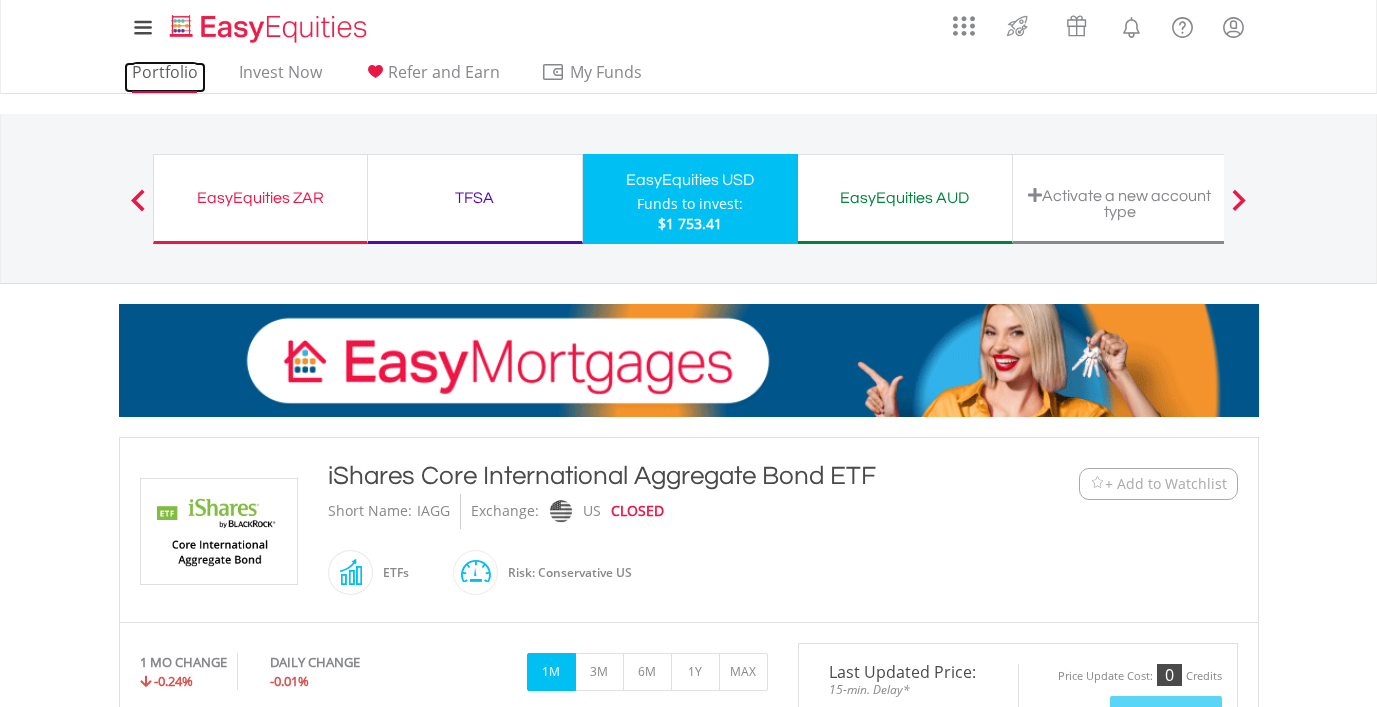 click on "Portfolio" at bounding box center [165, 77] 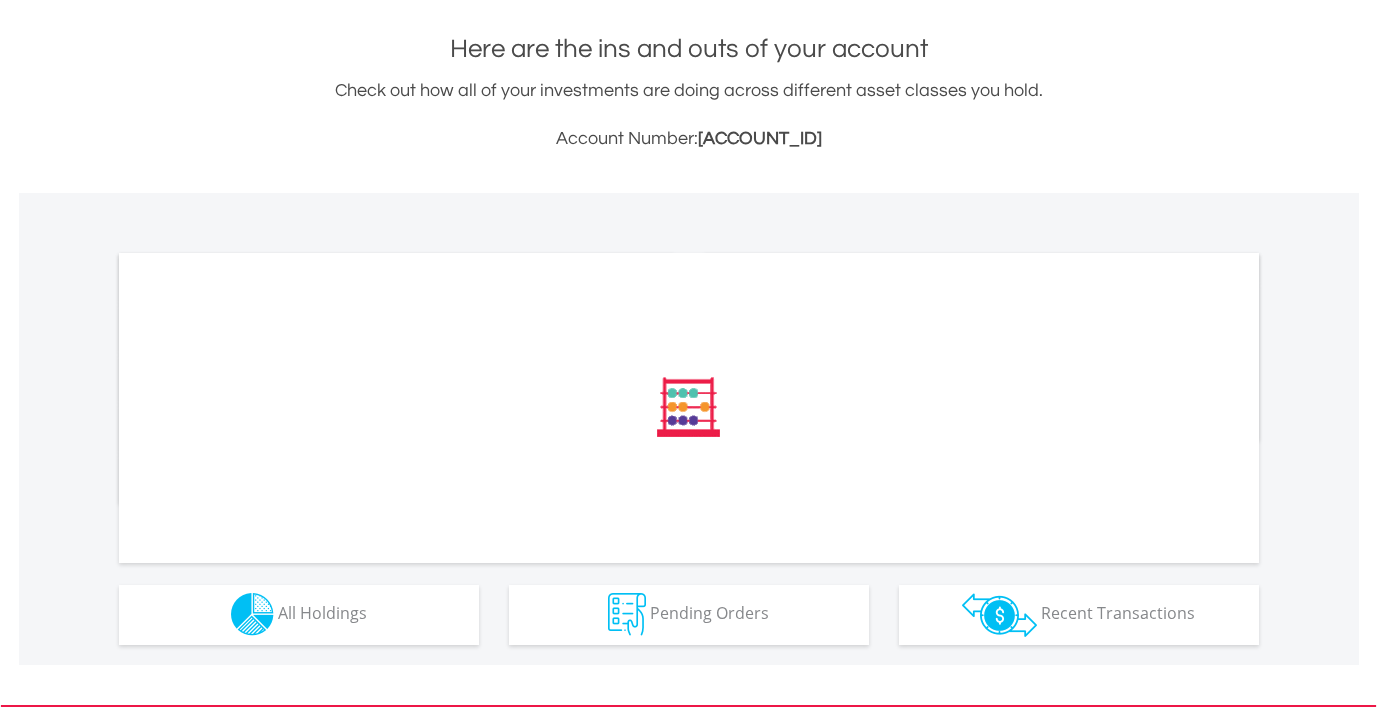 scroll, scrollTop: 431, scrollLeft: 0, axis: vertical 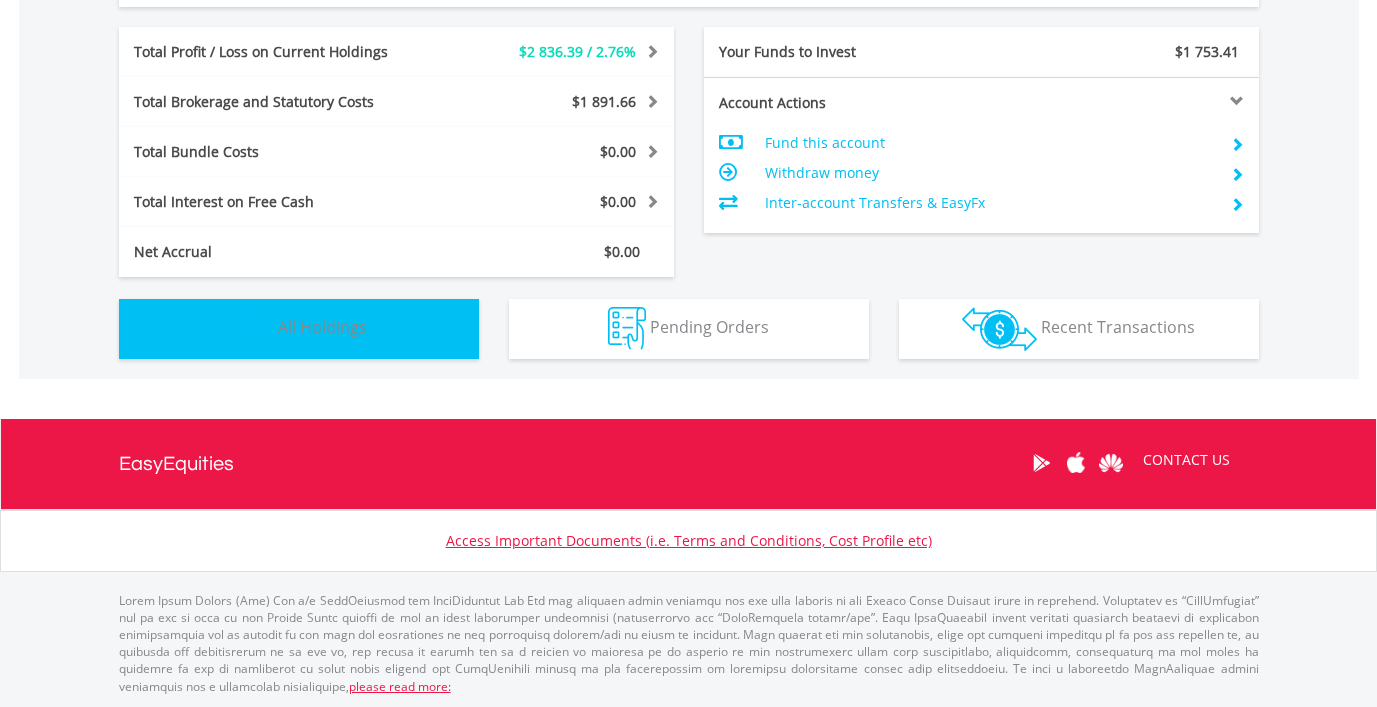 click on "Holdings
All Holdings" at bounding box center (299, 329) 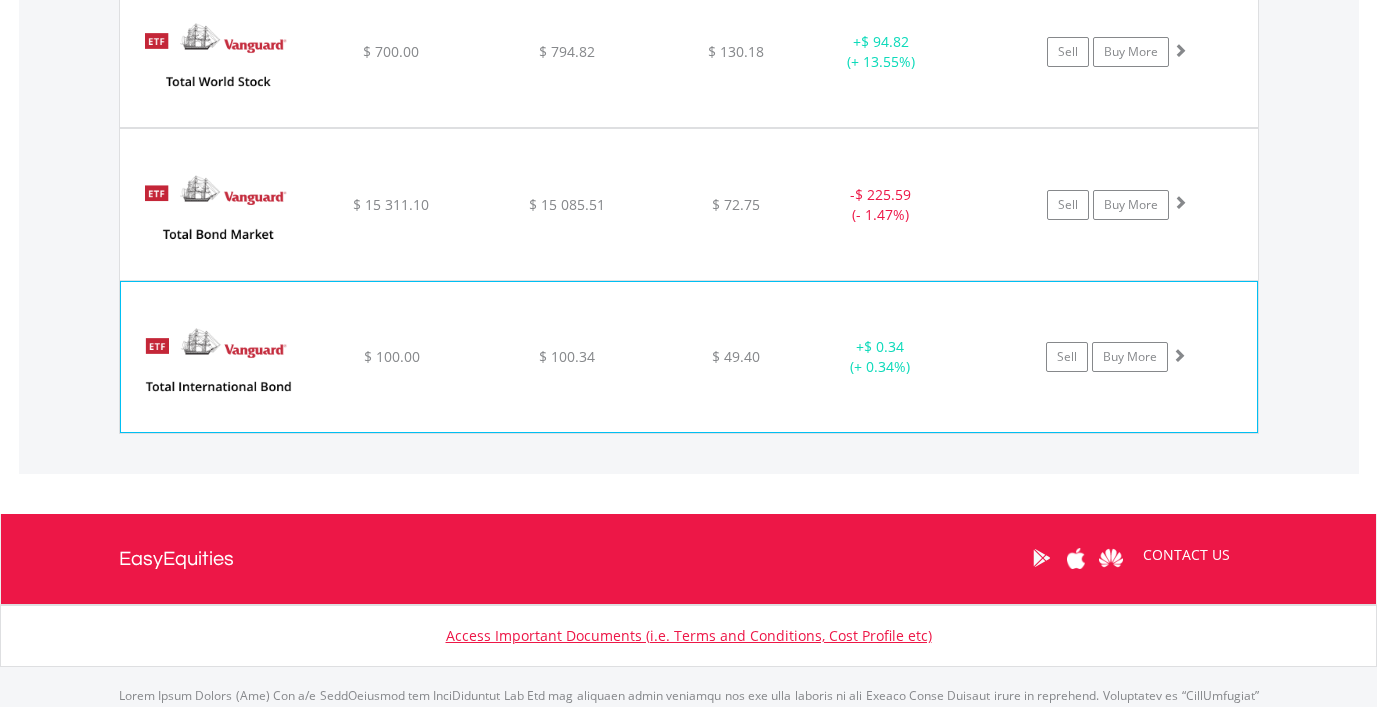 scroll, scrollTop: 2762, scrollLeft: 0, axis: vertical 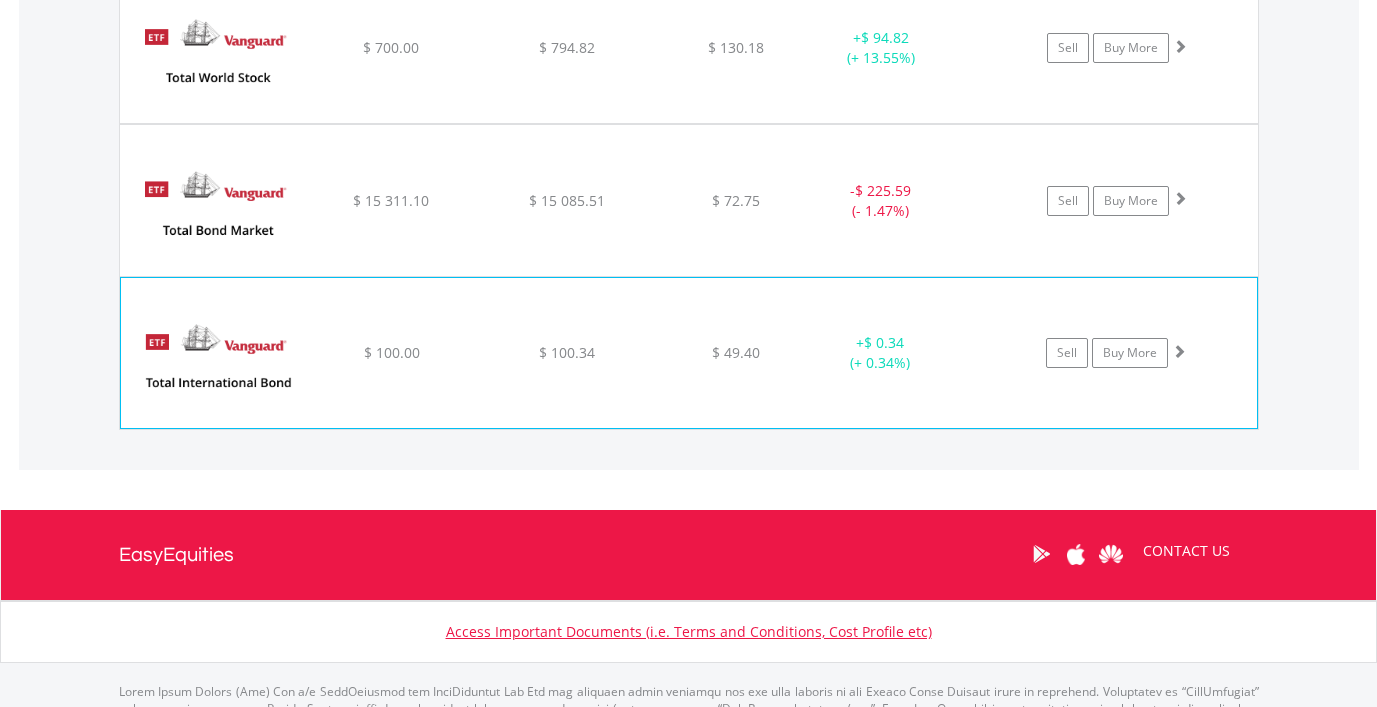 click on "$ 100.34" at bounding box center (567, -1112) 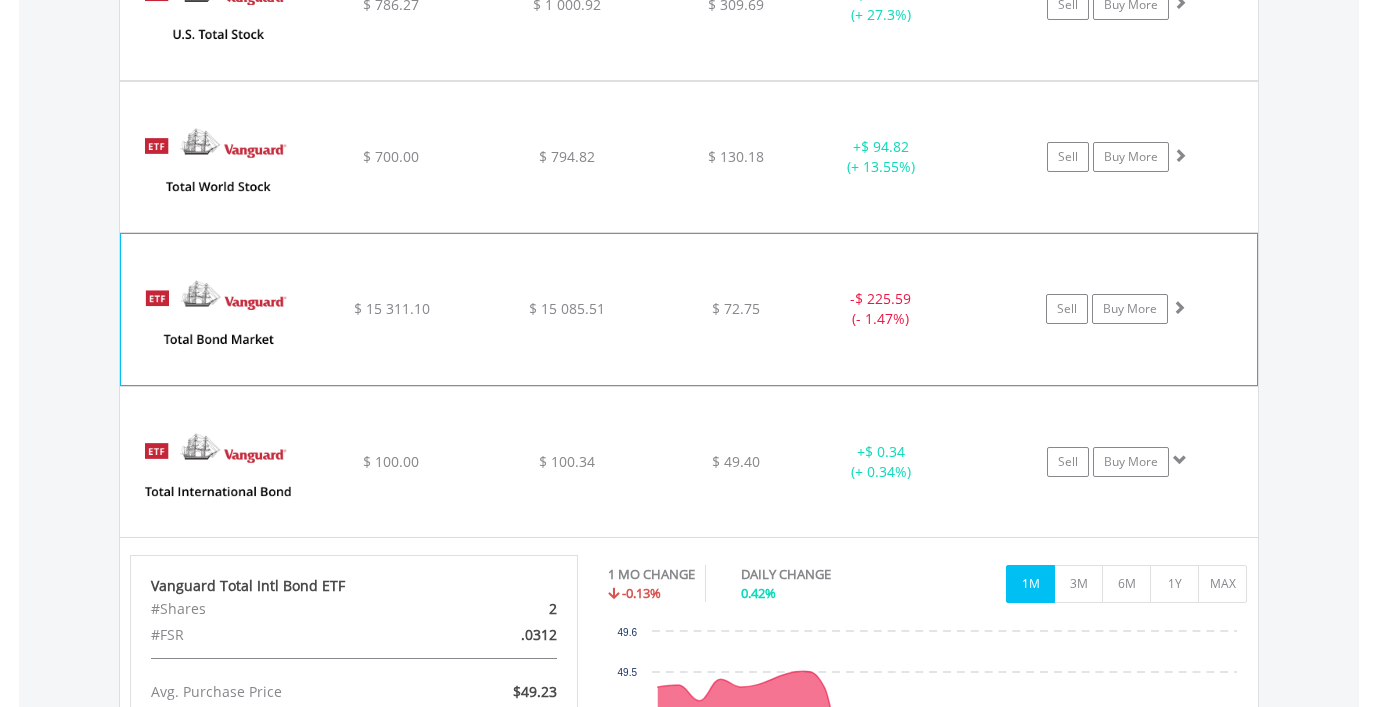 scroll, scrollTop: 2652, scrollLeft: 0, axis: vertical 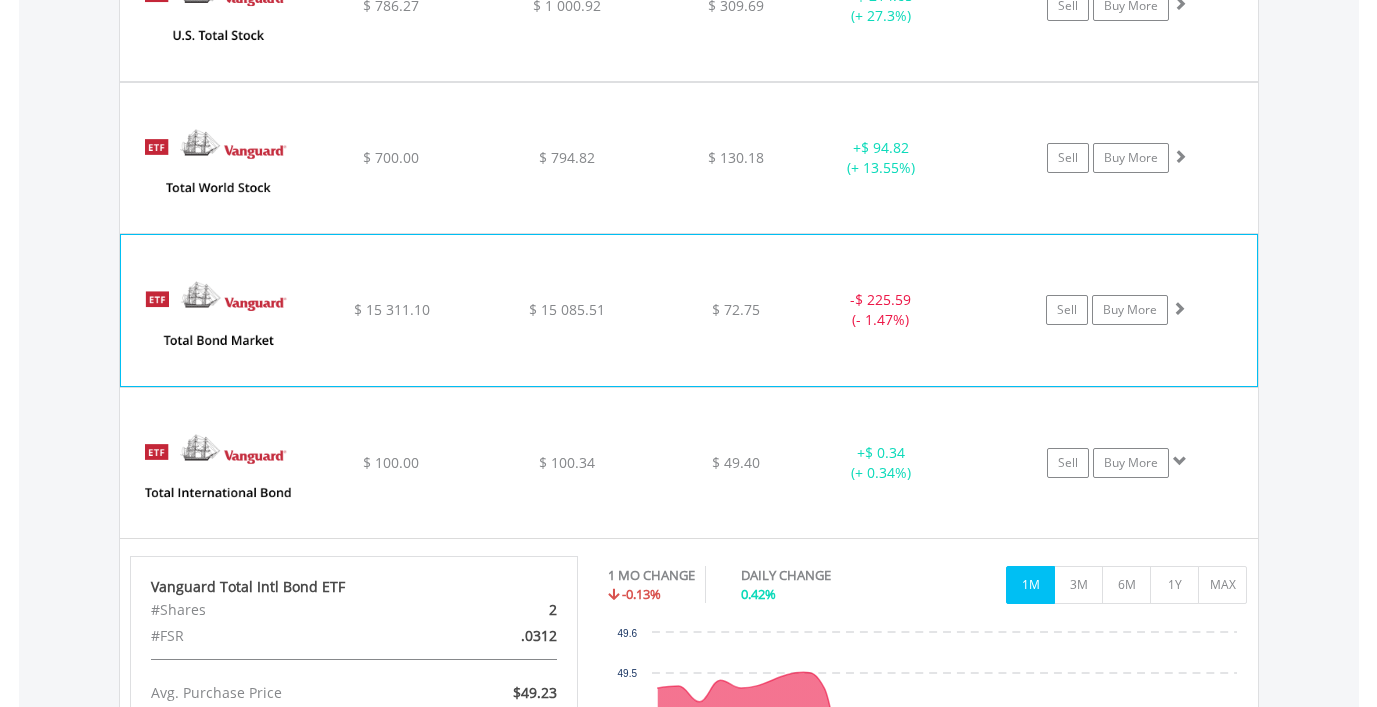 click on "Vanguard Total Bond Market ETF
$ 15 311.10
$ 15 085.51
$ 72.75
-  $ 225.59 (- 1.47%)
Sell
Buy More" at bounding box center (689, -1001) 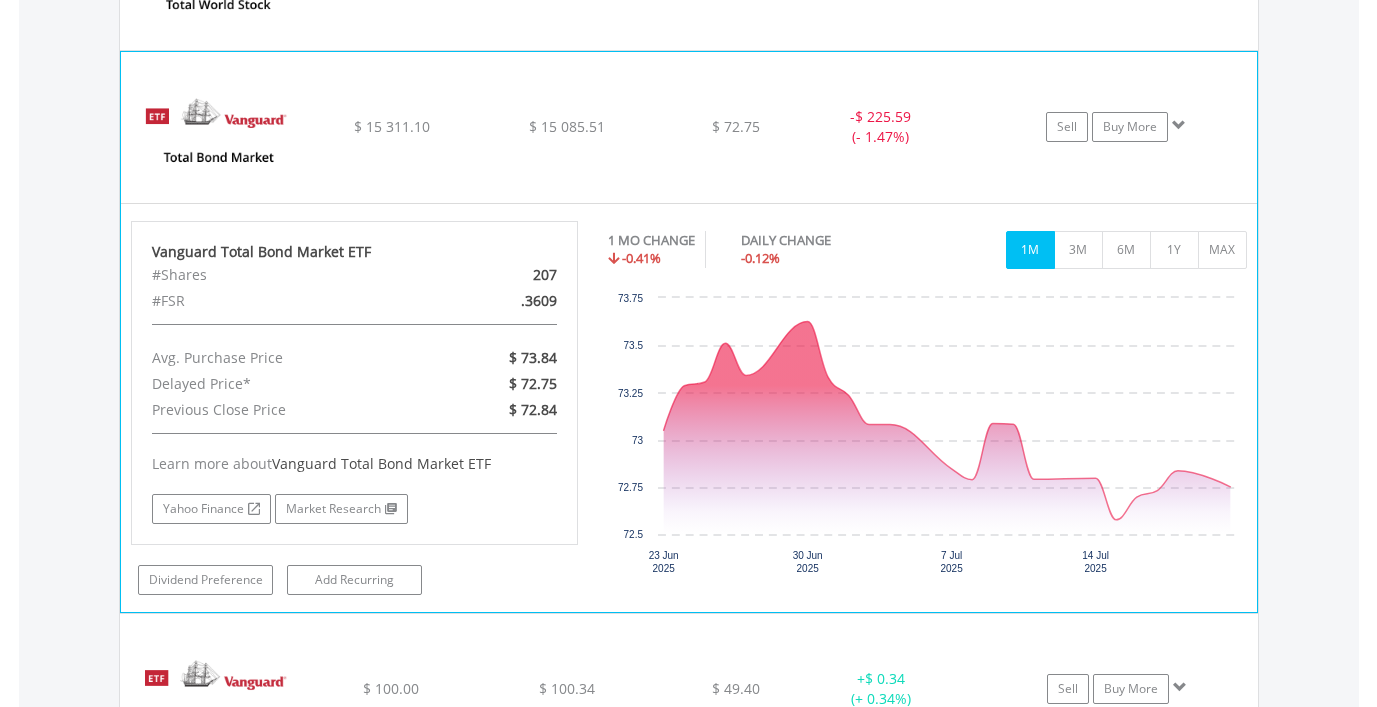 scroll, scrollTop: 2834, scrollLeft: 0, axis: vertical 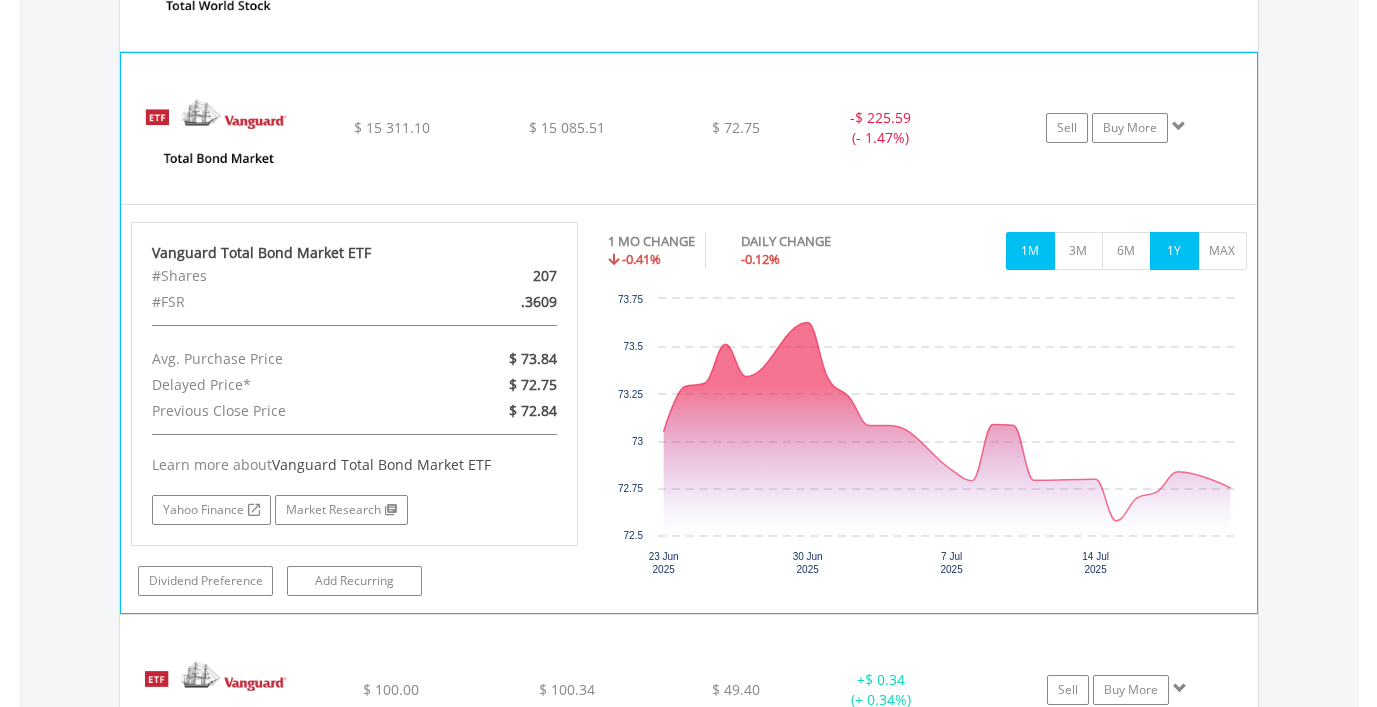 click on "1Y" at bounding box center [1174, 251] 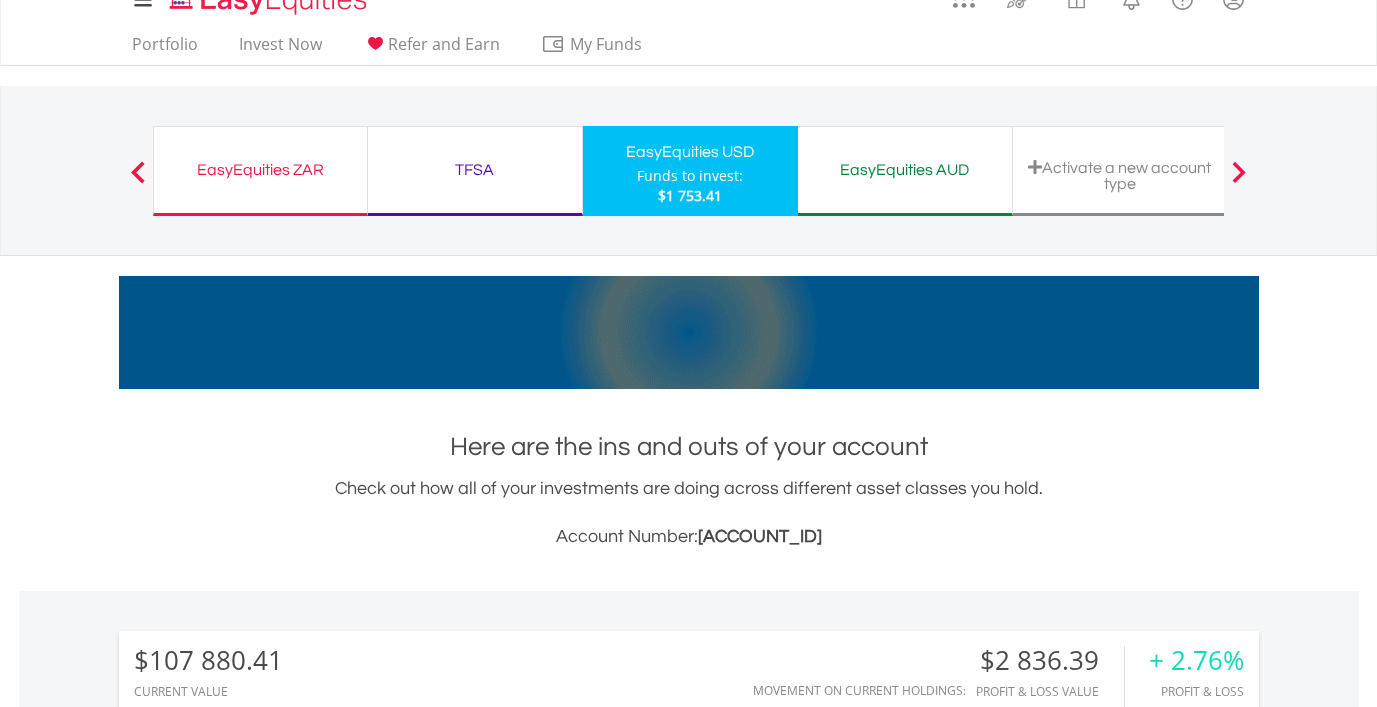 scroll, scrollTop: 0, scrollLeft: 0, axis: both 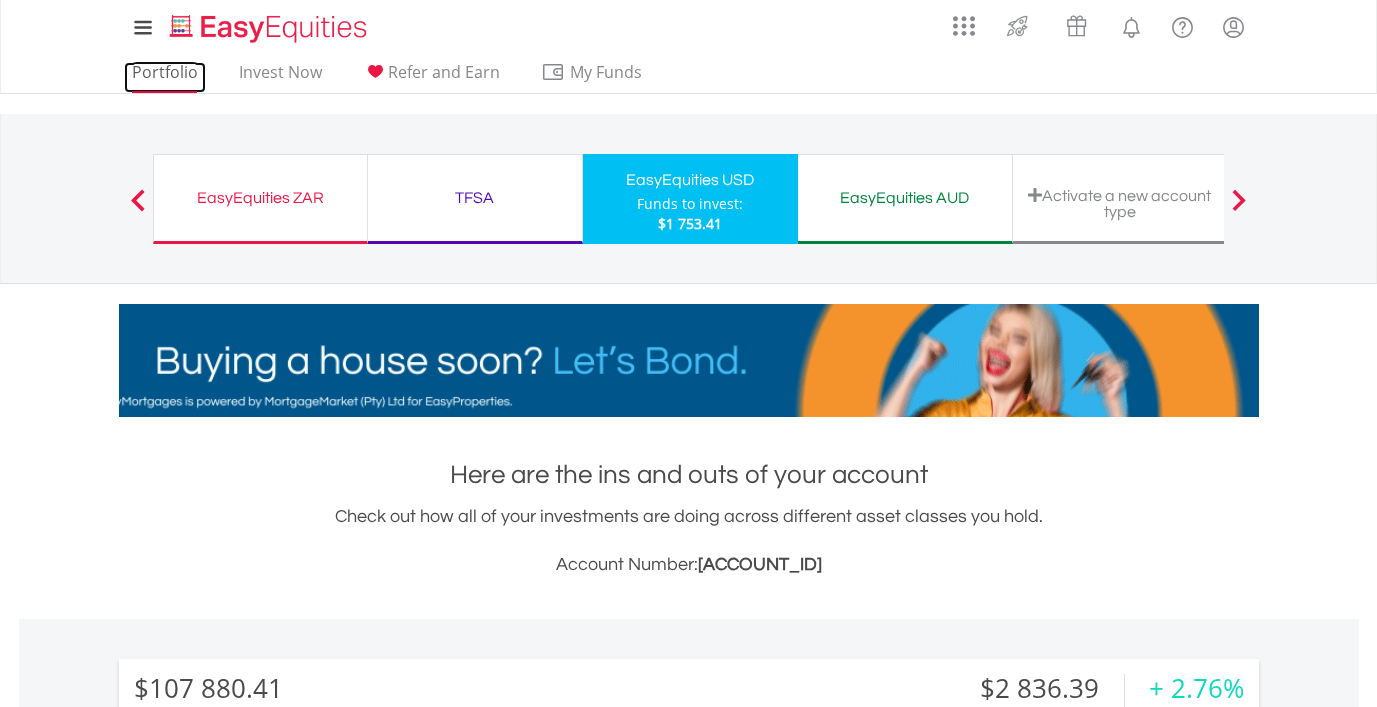 click on "Portfolio" at bounding box center (165, 77) 